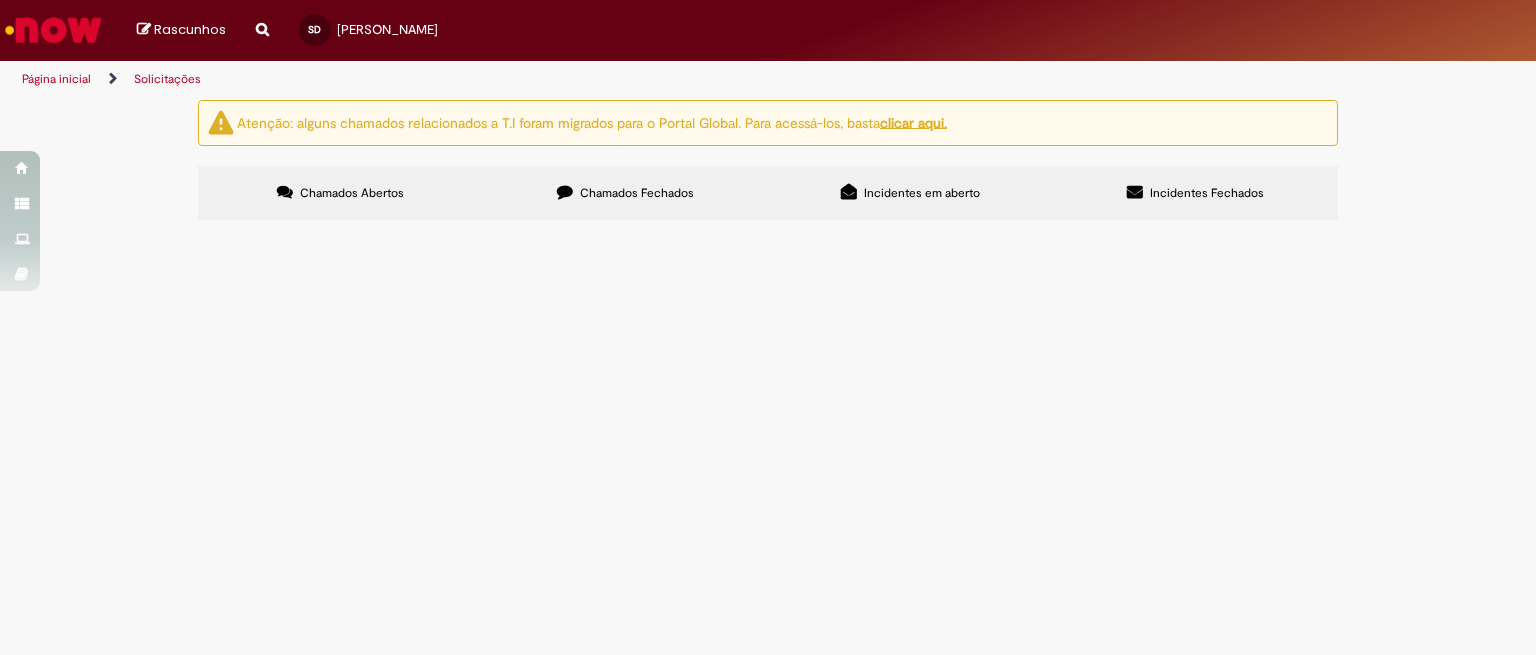 scroll, scrollTop: 0, scrollLeft: 0, axis: both 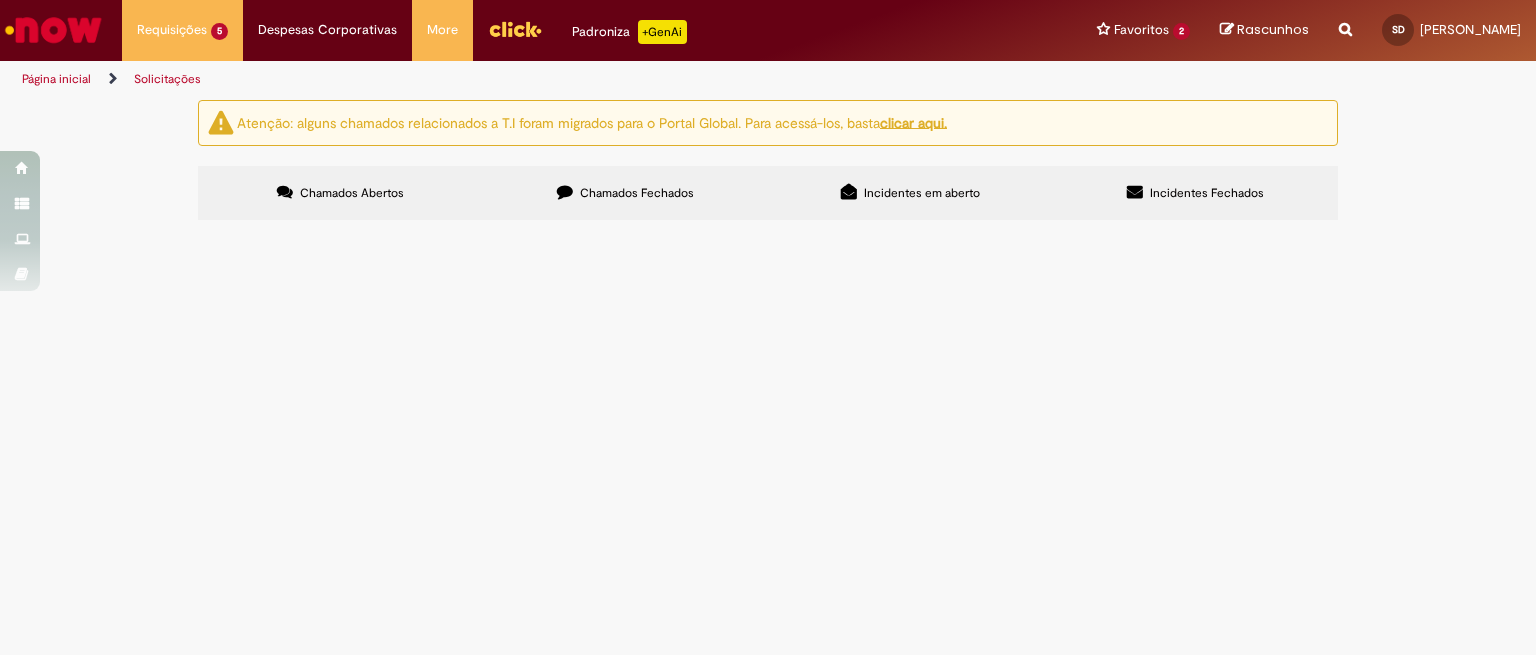 click on "Chamados Fechados" at bounding box center (637, 193) 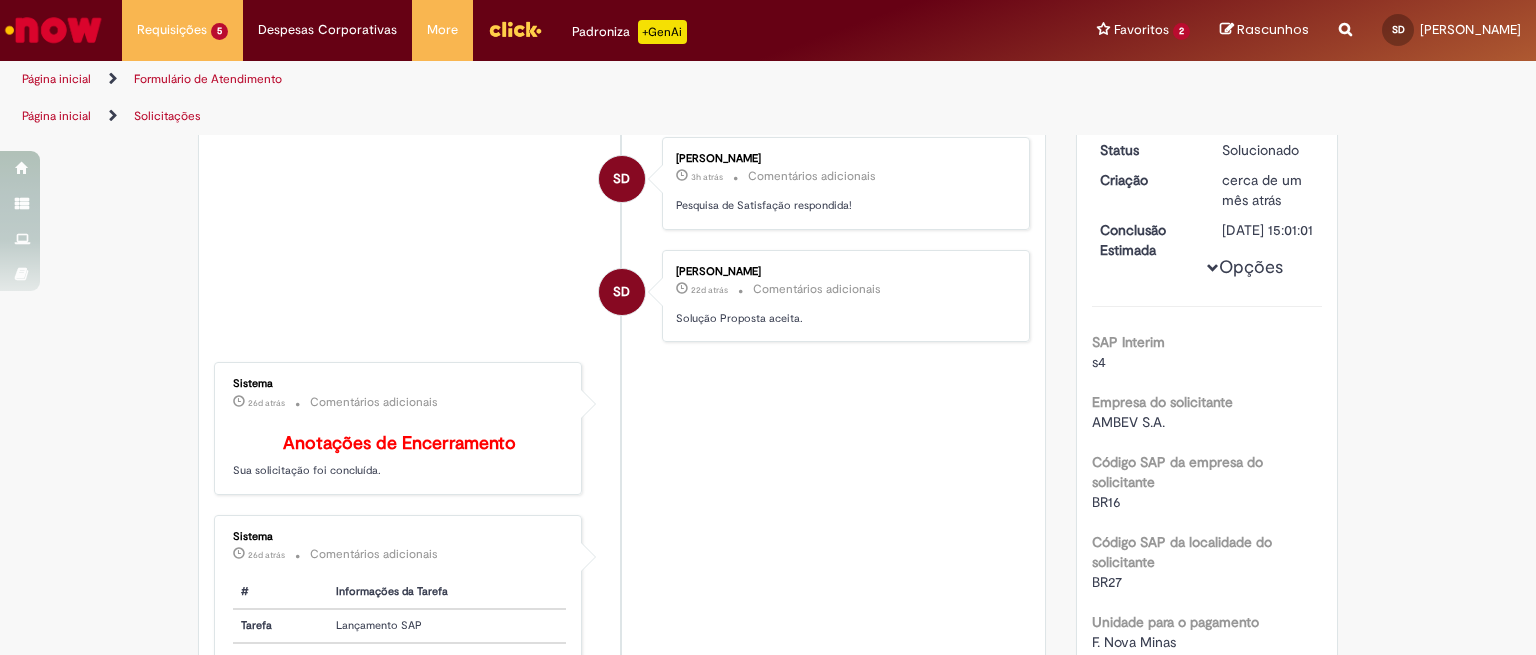 scroll, scrollTop: 0, scrollLeft: 0, axis: both 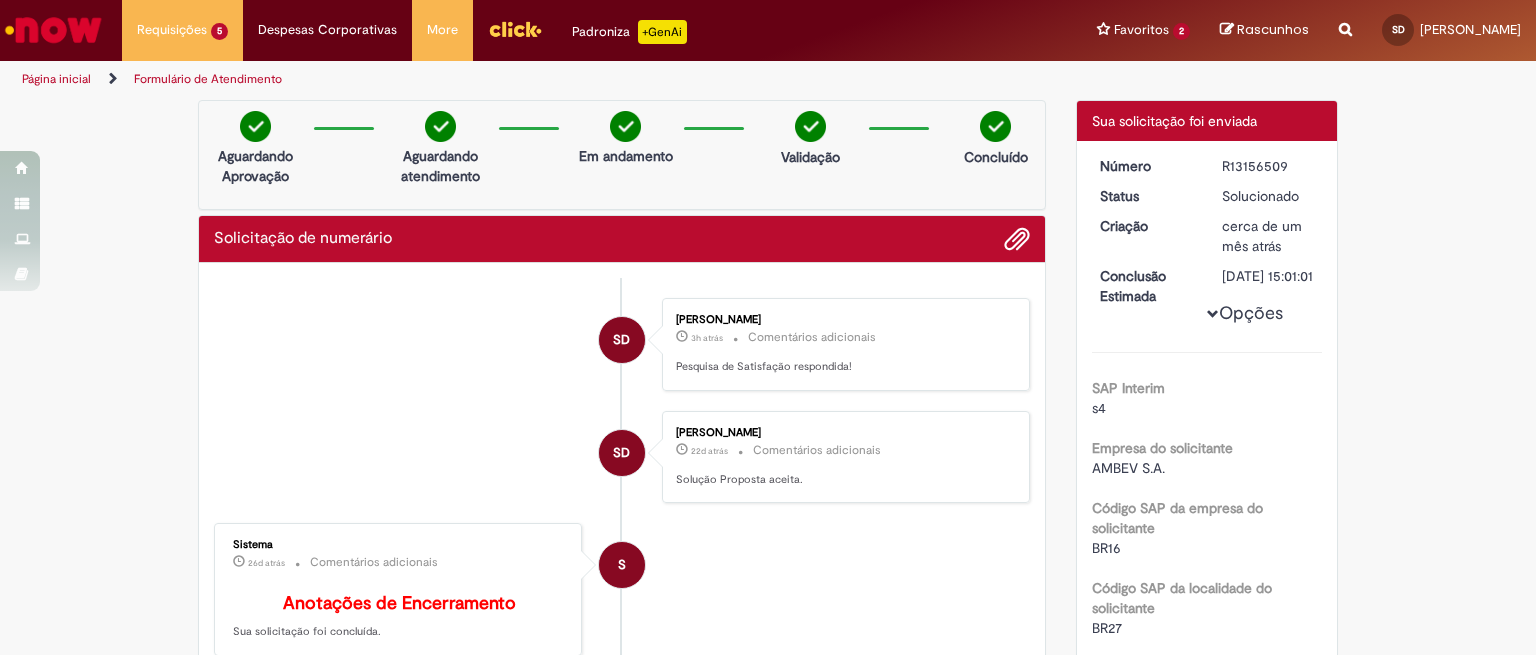 click at bounding box center (53, 30) 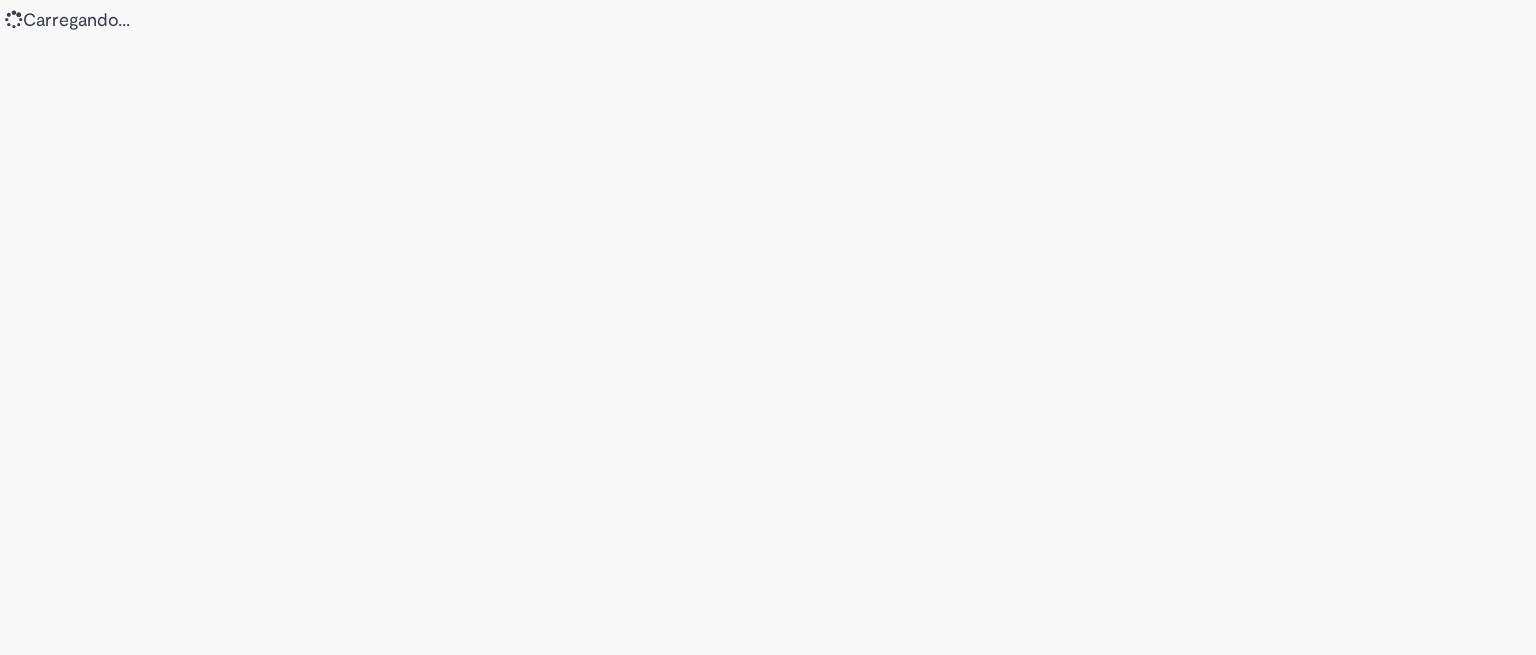 scroll, scrollTop: 0, scrollLeft: 0, axis: both 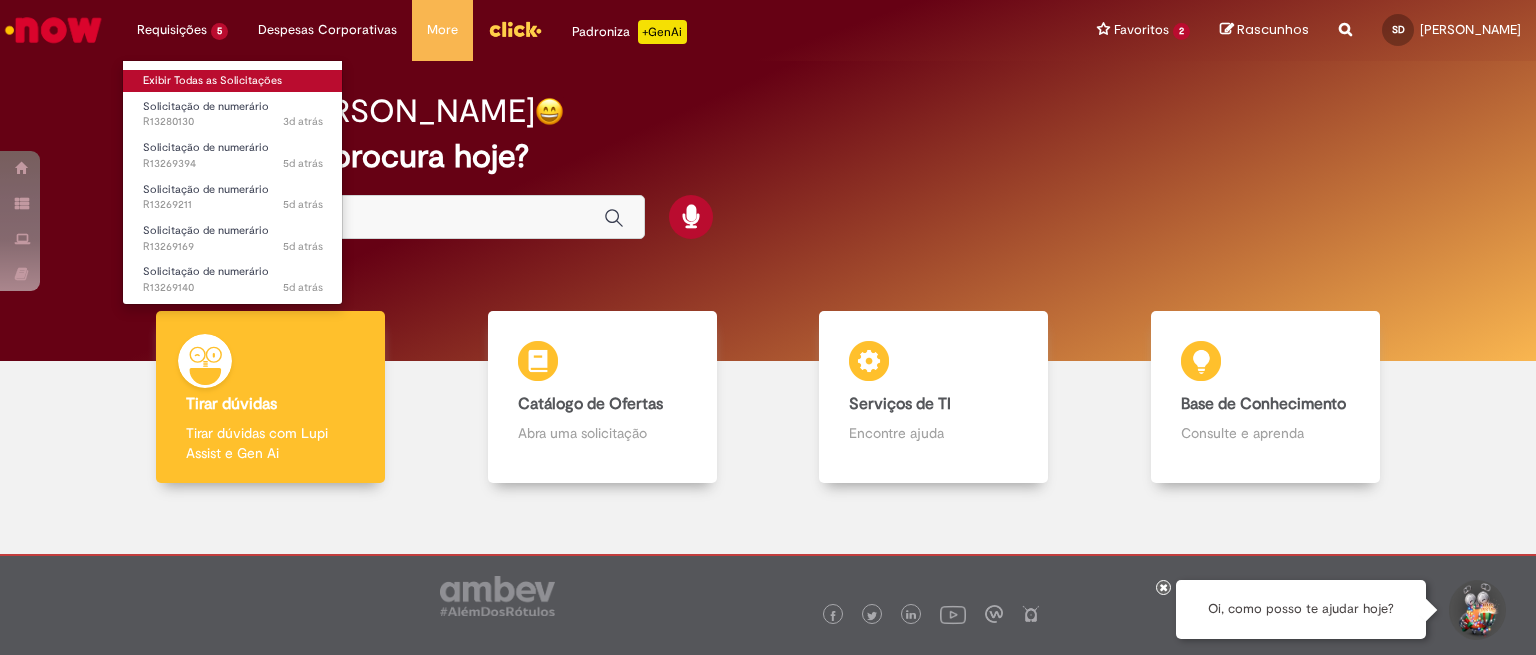 click on "Exibir Todas as Solicitações" at bounding box center [233, 81] 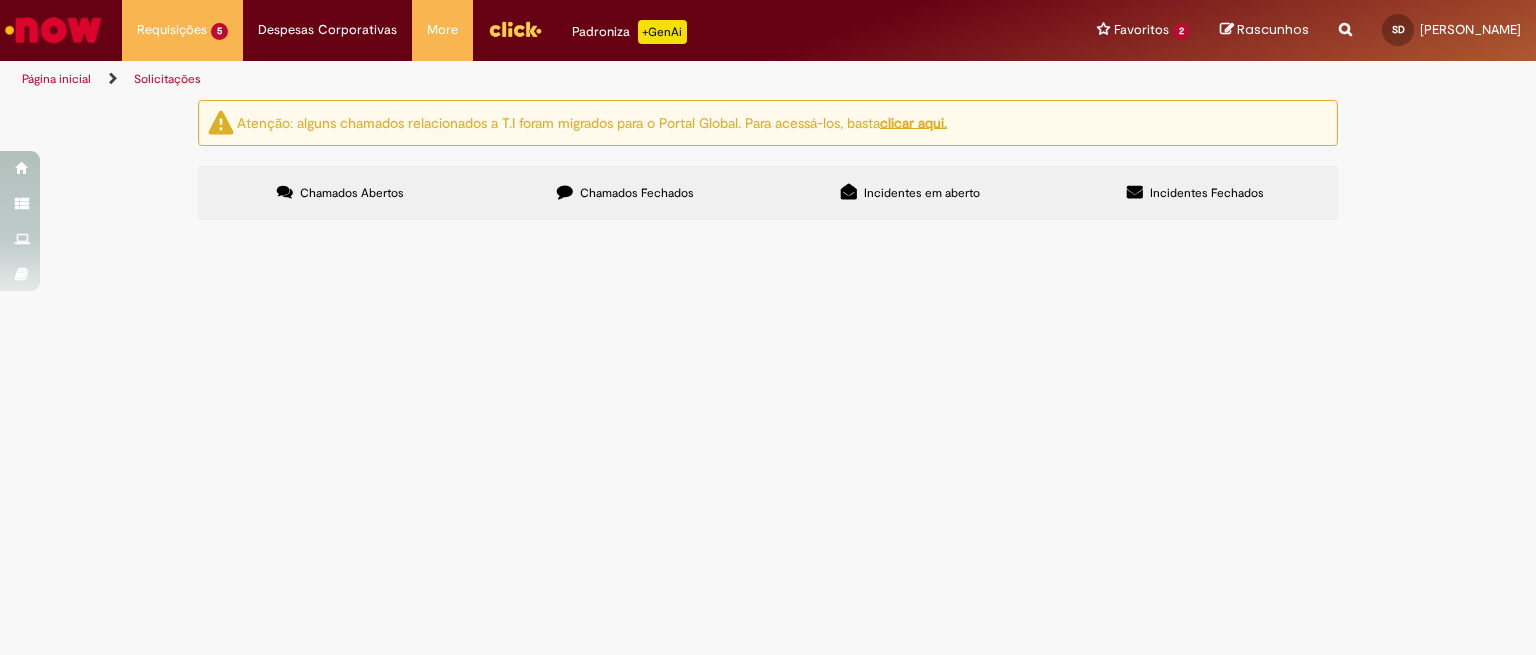 click at bounding box center [53, 30] 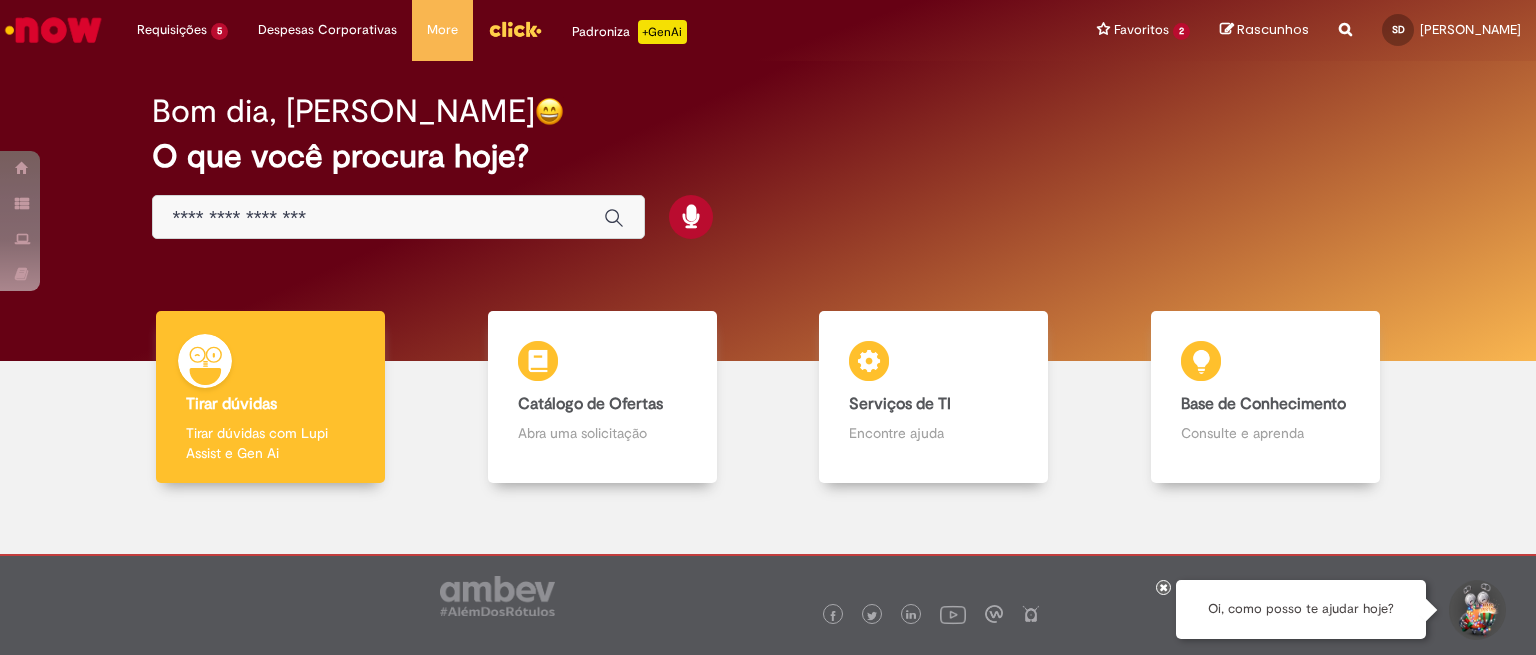 scroll, scrollTop: 0, scrollLeft: 0, axis: both 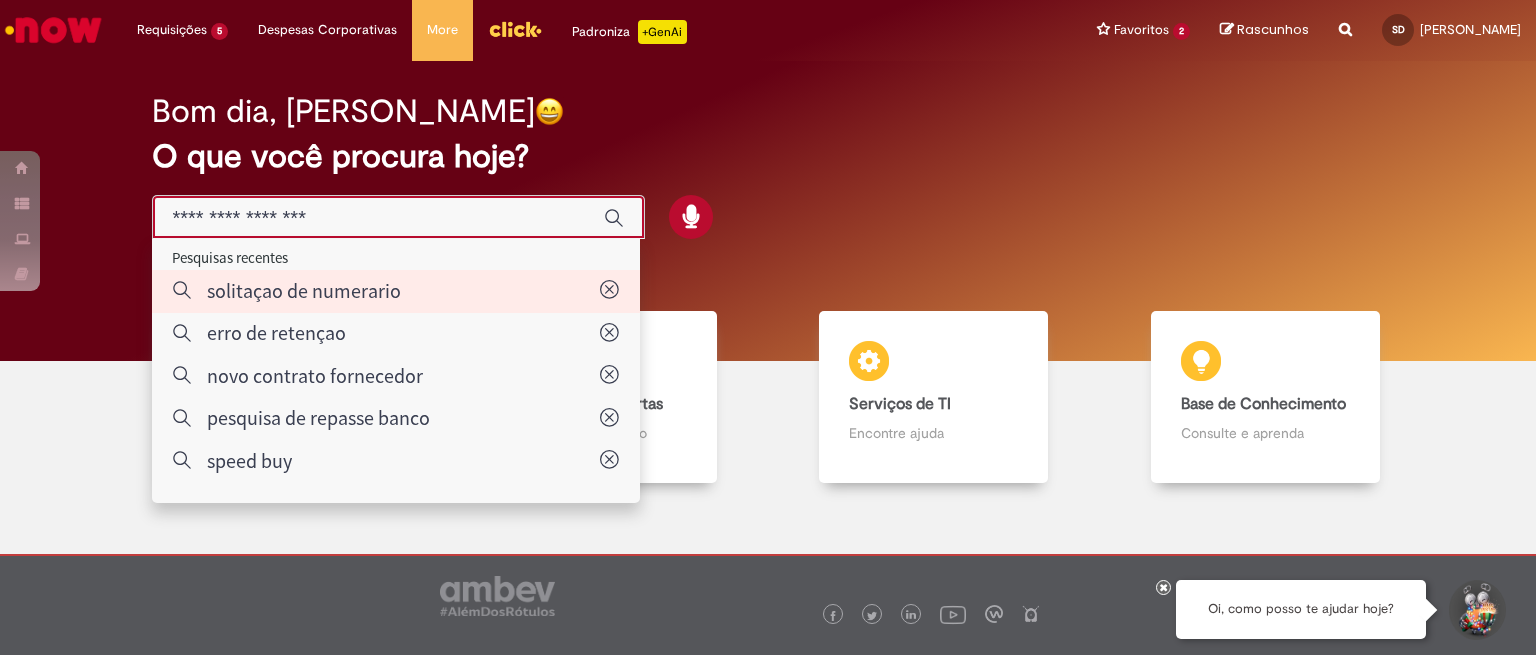 type on "**********" 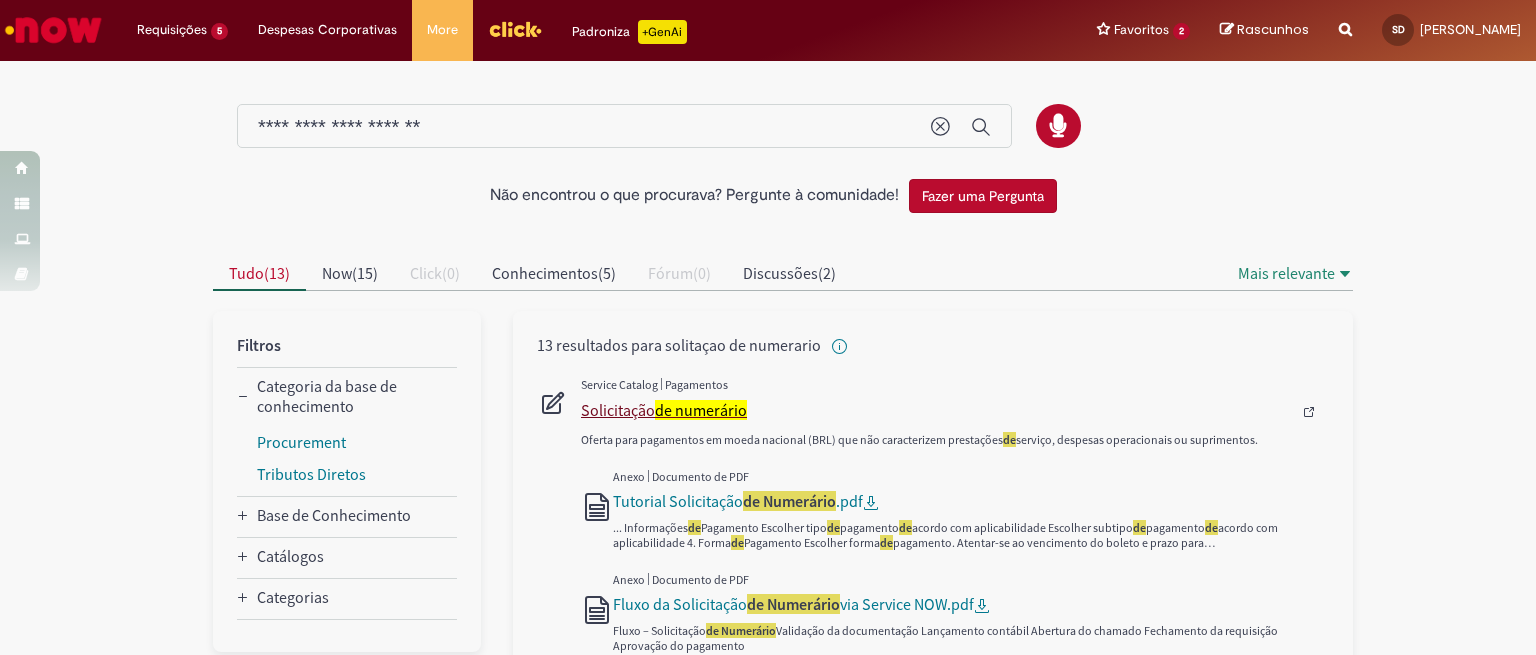 click on "Solicitação  de numerário" at bounding box center [936, 410] 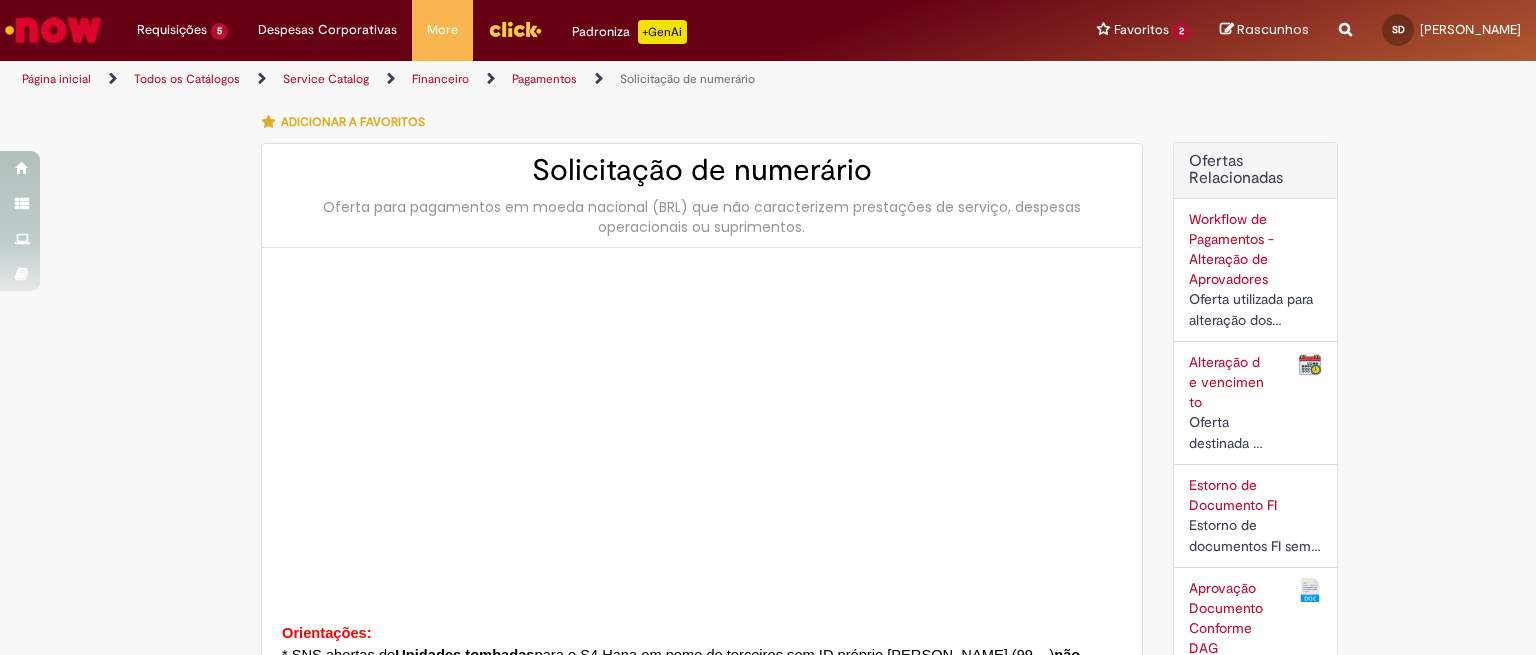 type on "********" 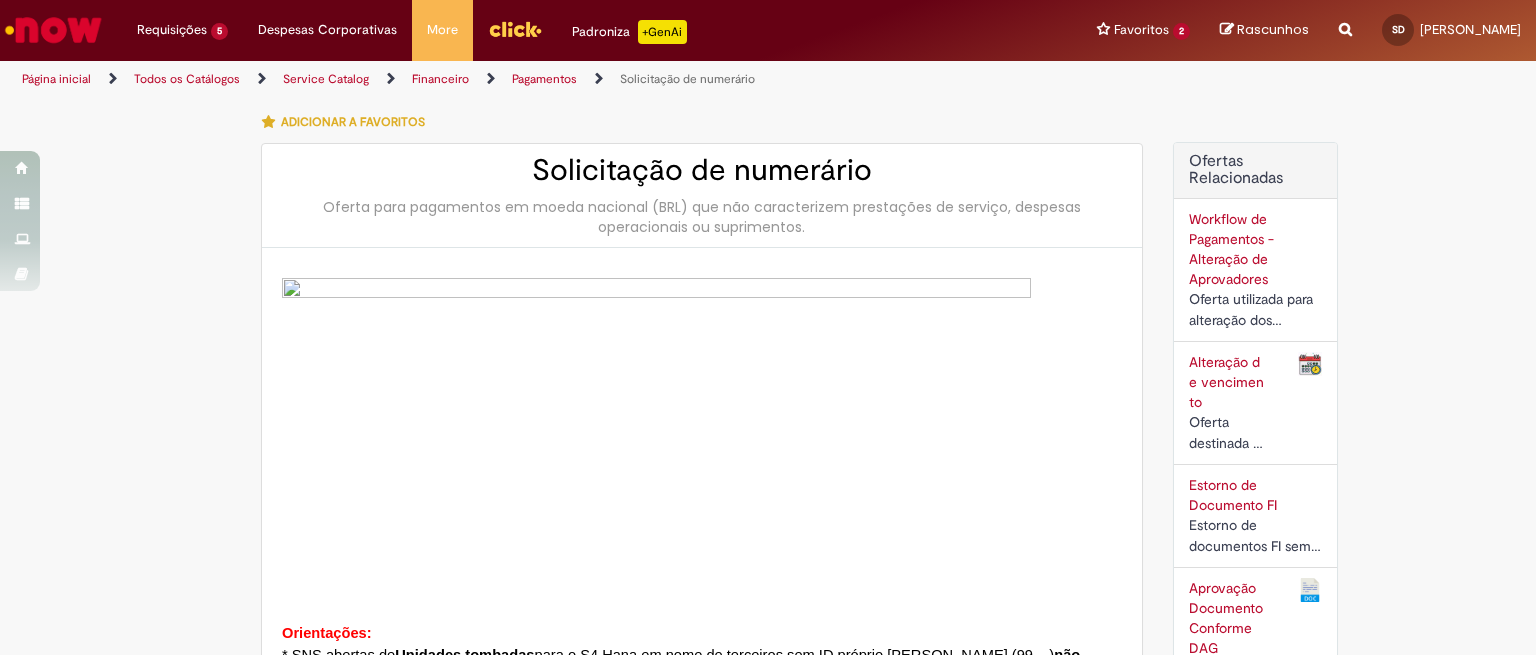 type on "**********" 